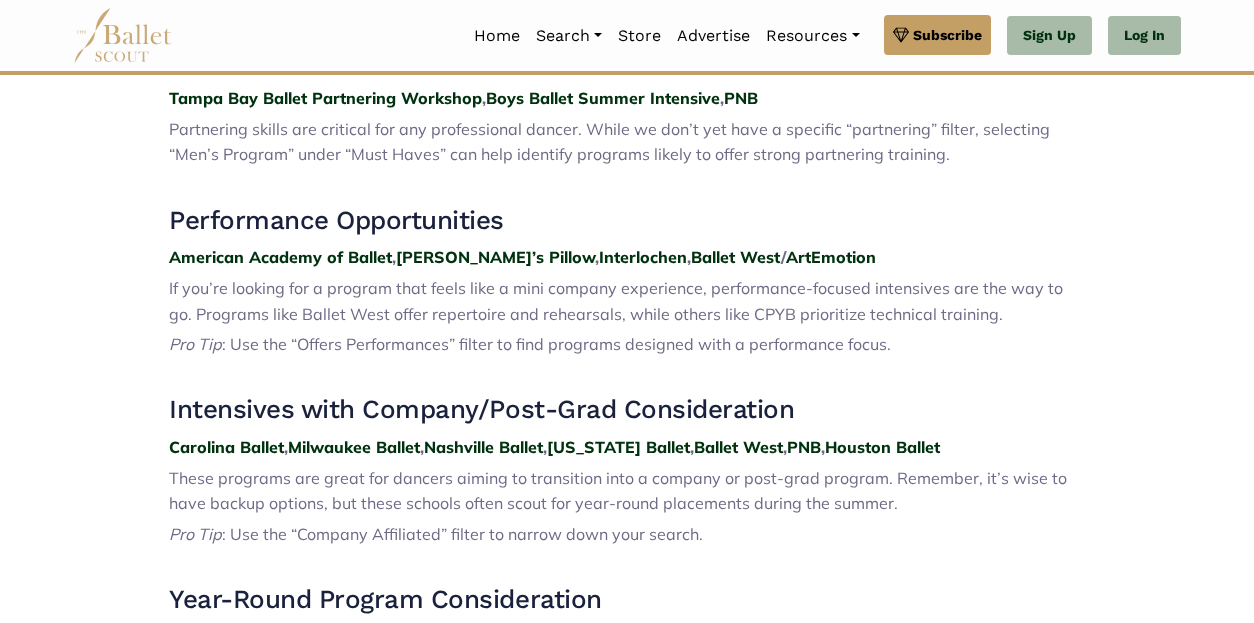 scroll, scrollTop: 1300, scrollLeft: 0, axis: vertical 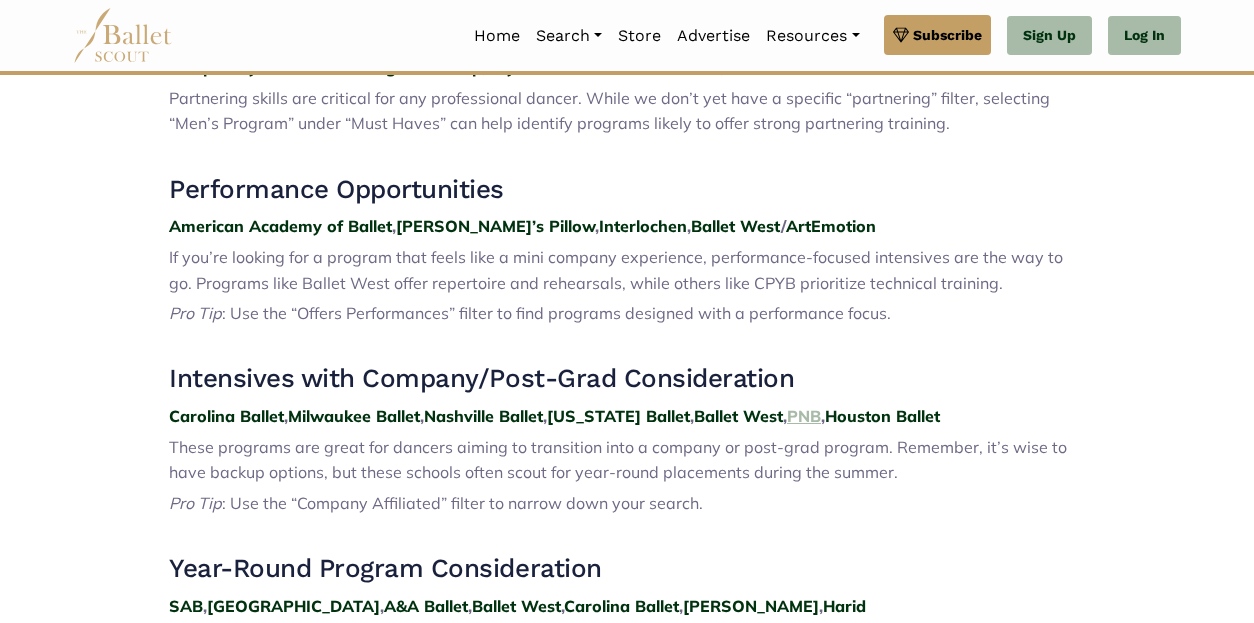 click on "PNB" at bounding box center (804, 416) 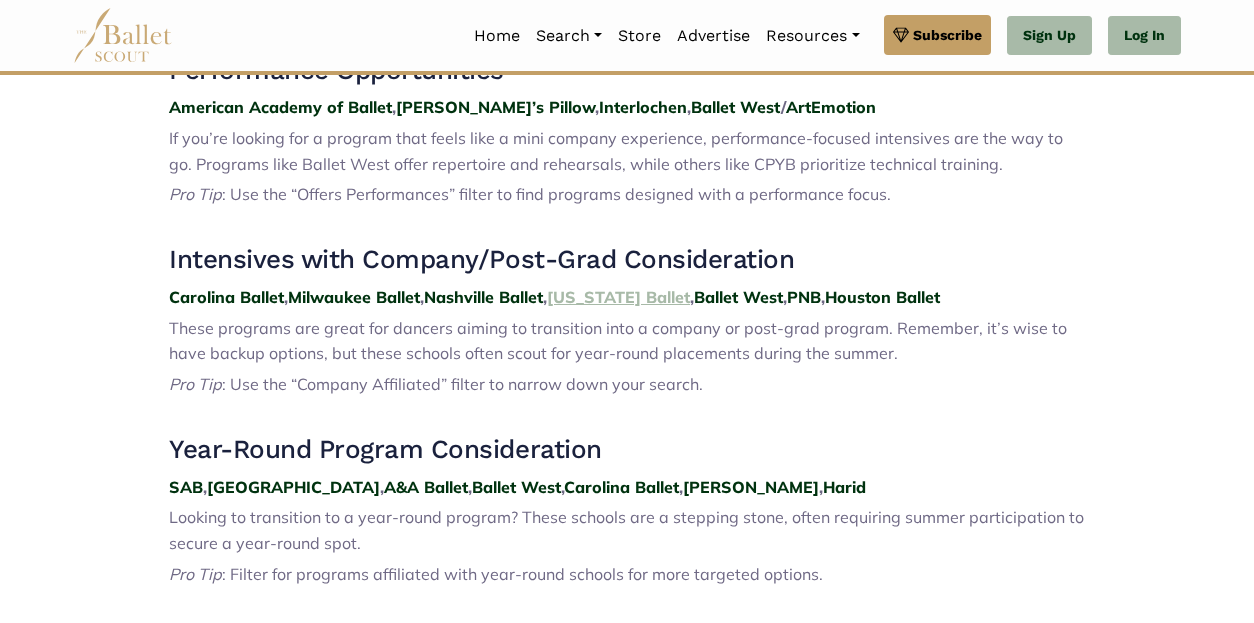 scroll, scrollTop: 1451, scrollLeft: 0, axis: vertical 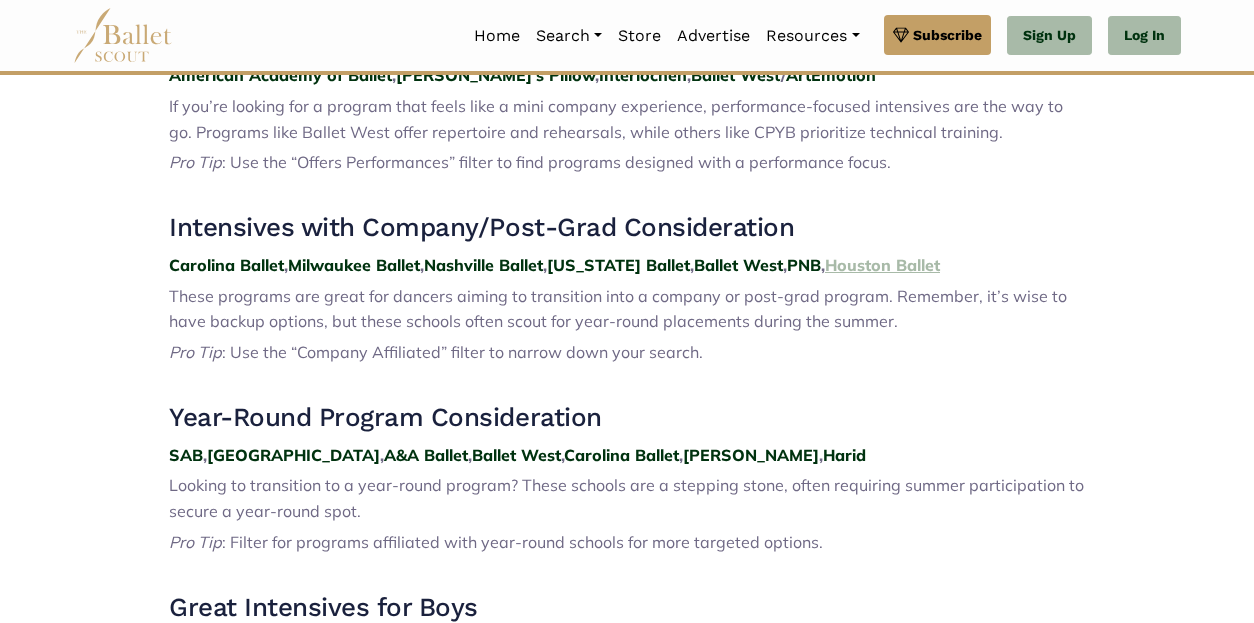 click on "Houston Ballet" at bounding box center [882, 265] 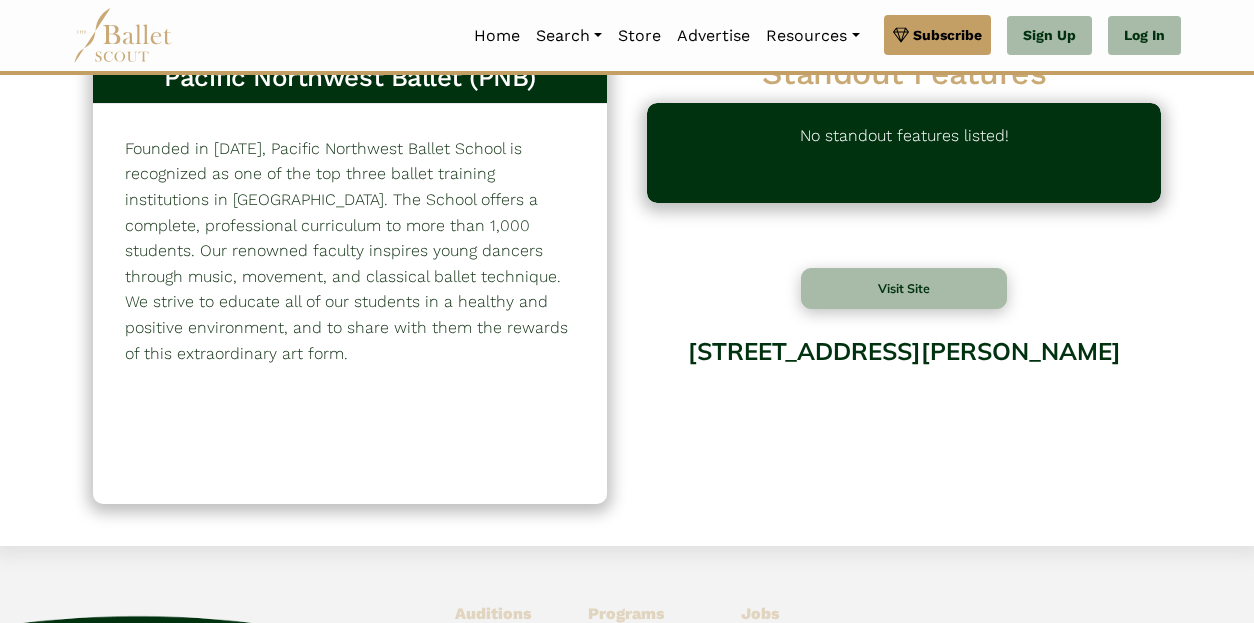 scroll, scrollTop: 0, scrollLeft: 0, axis: both 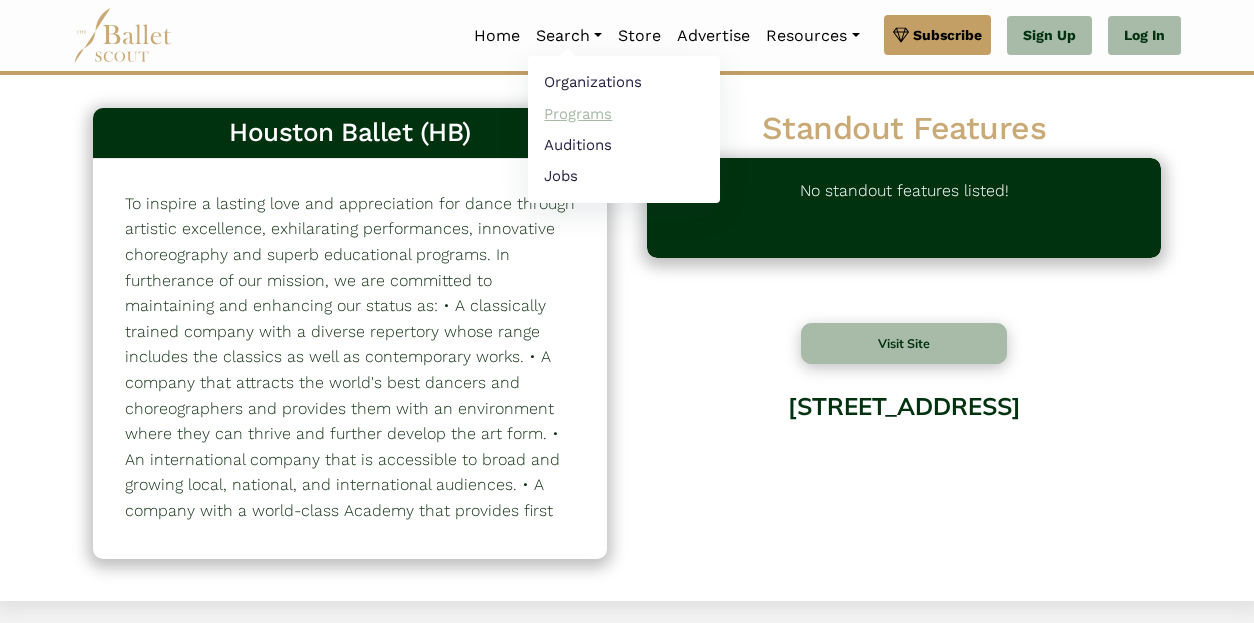 click on "Programs" at bounding box center (624, 113) 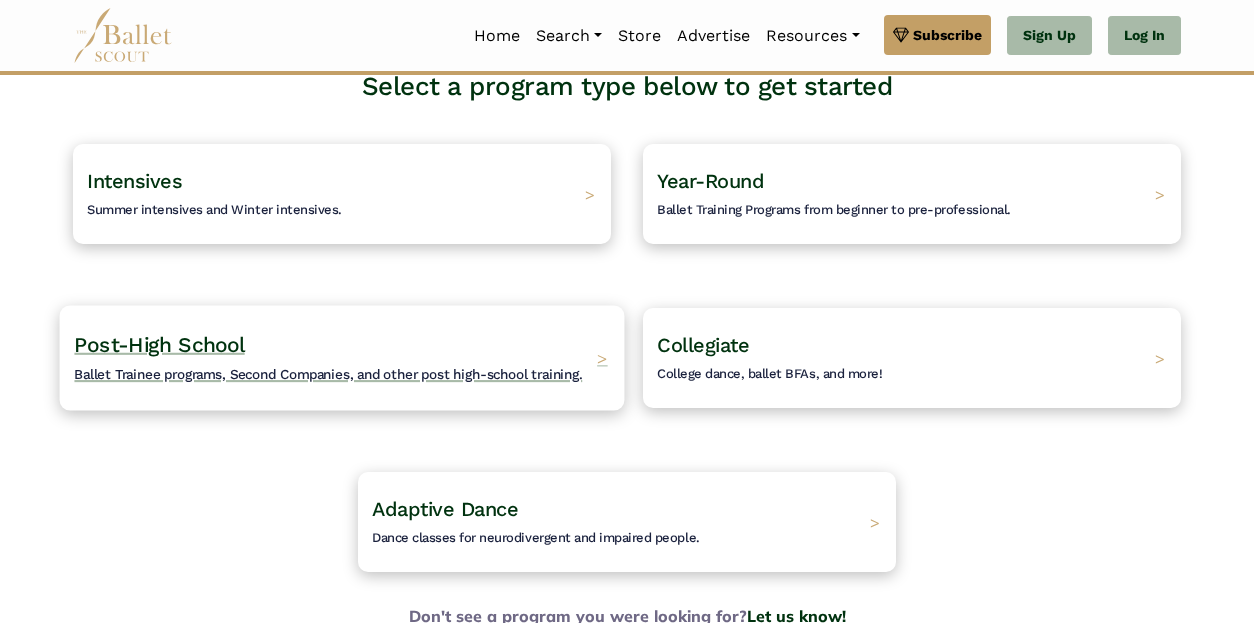 scroll, scrollTop: 100, scrollLeft: 0, axis: vertical 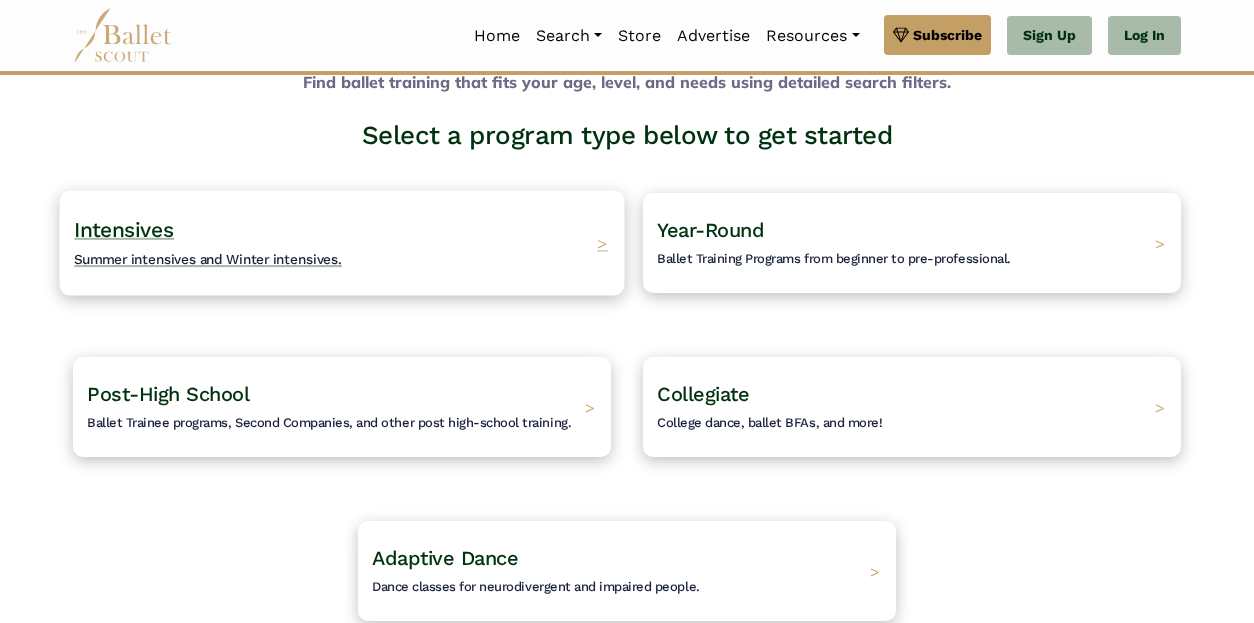 click on "Intensives Summer
intensives and Winter intensives.
>" at bounding box center [342, 242] 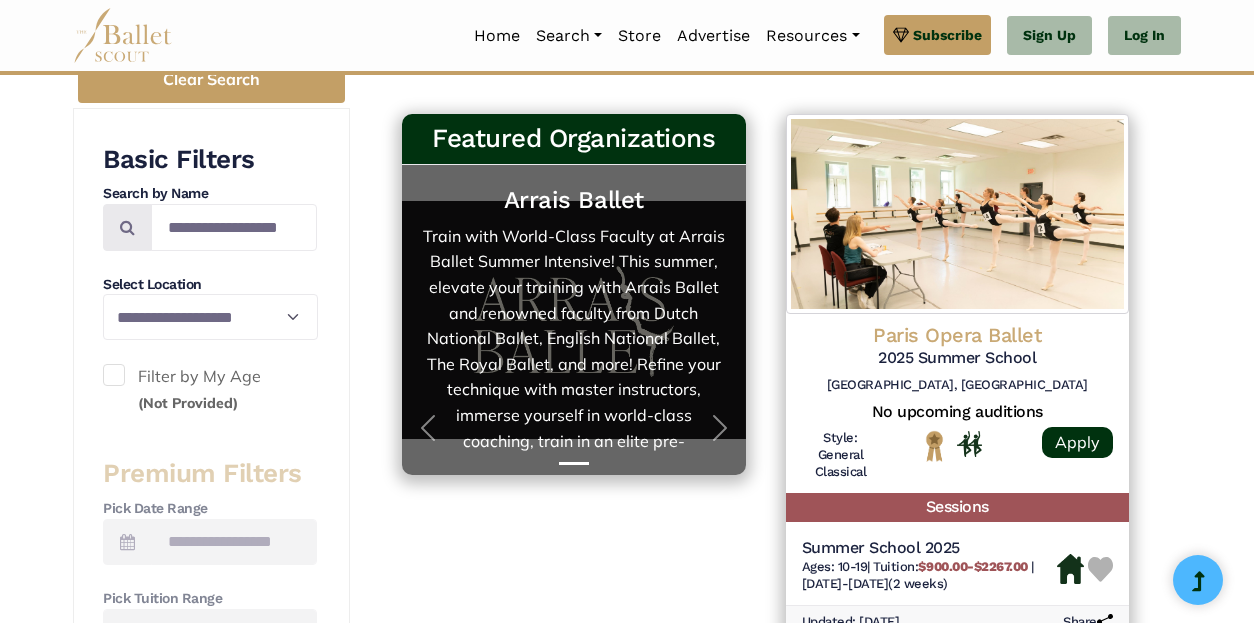 scroll, scrollTop: 200, scrollLeft: 0, axis: vertical 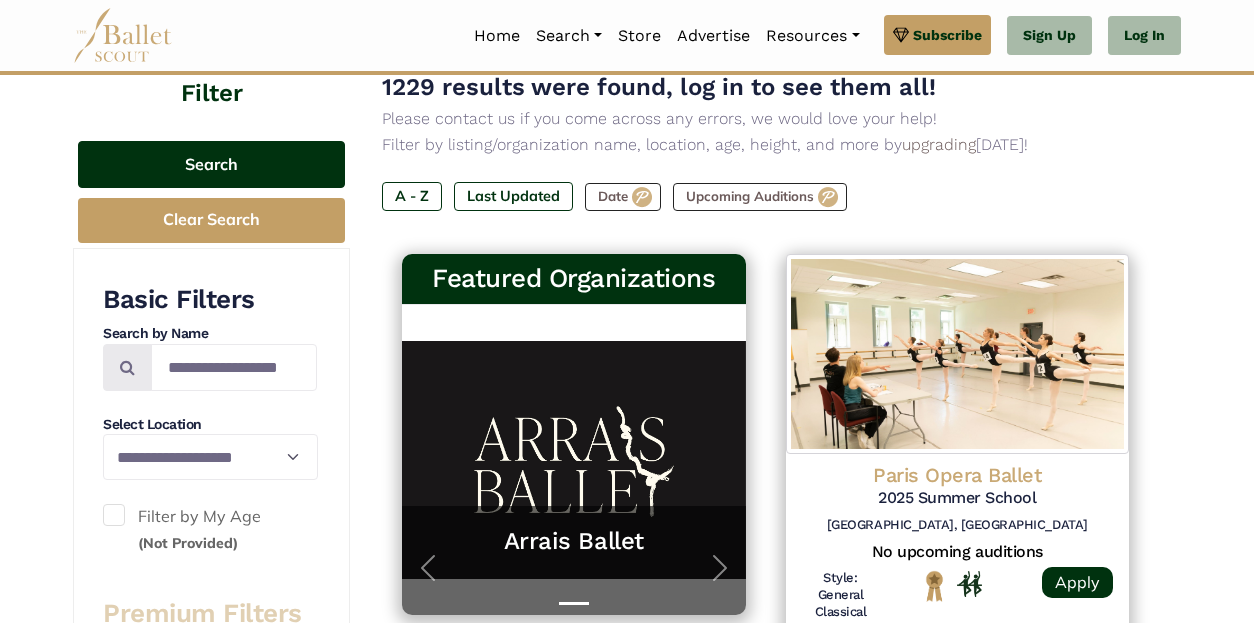 click on "Search" at bounding box center (211, 164) 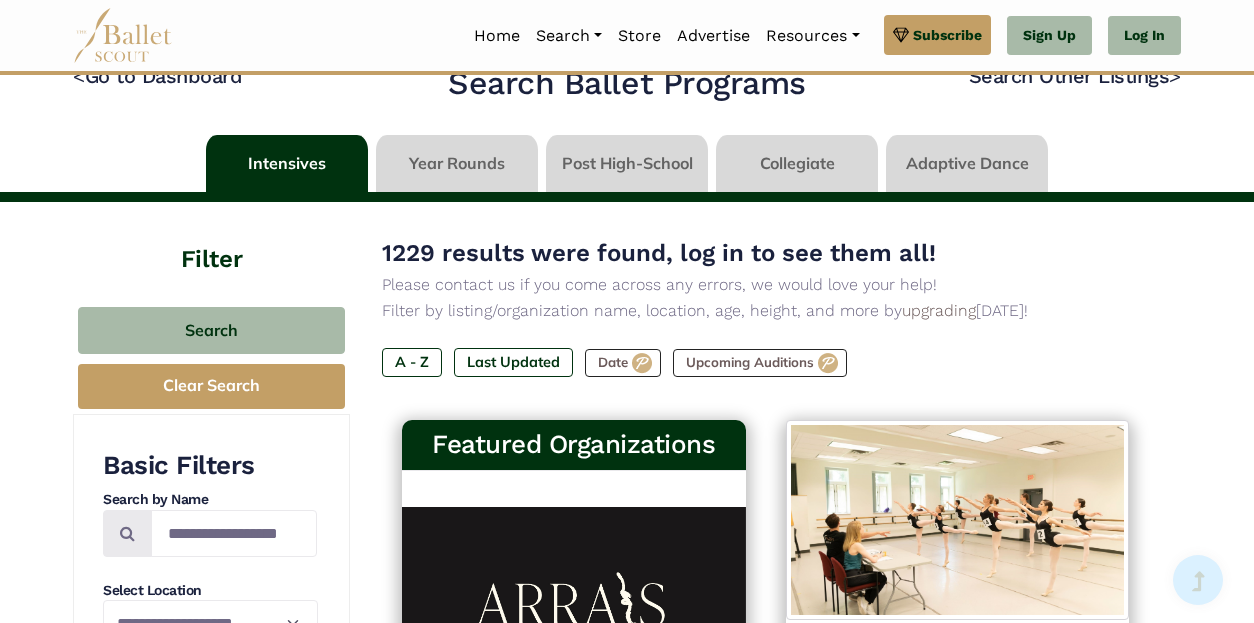 scroll, scrollTop: 0, scrollLeft: 0, axis: both 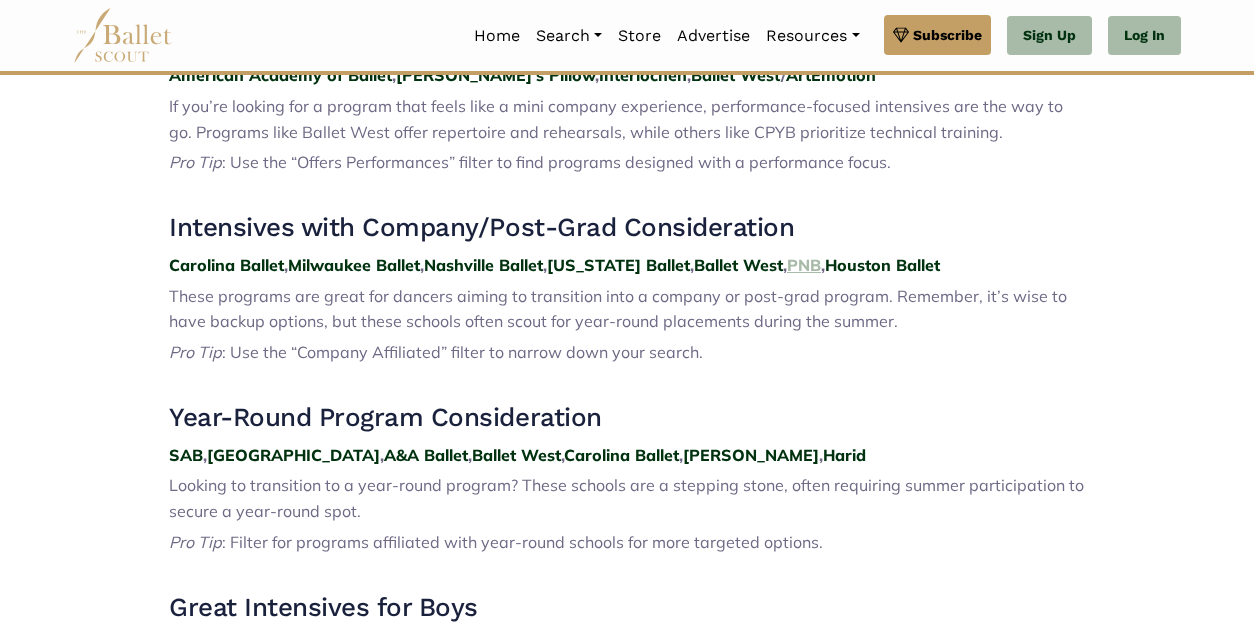 click on "PNB" at bounding box center (804, 265) 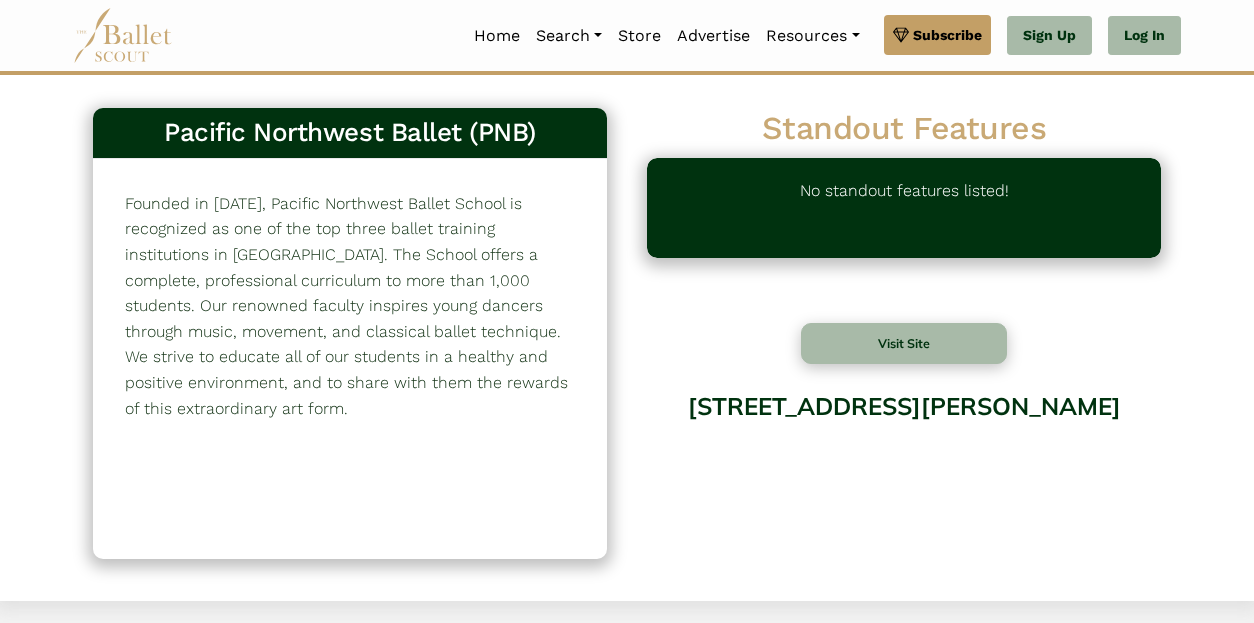 scroll, scrollTop: 0, scrollLeft: 0, axis: both 